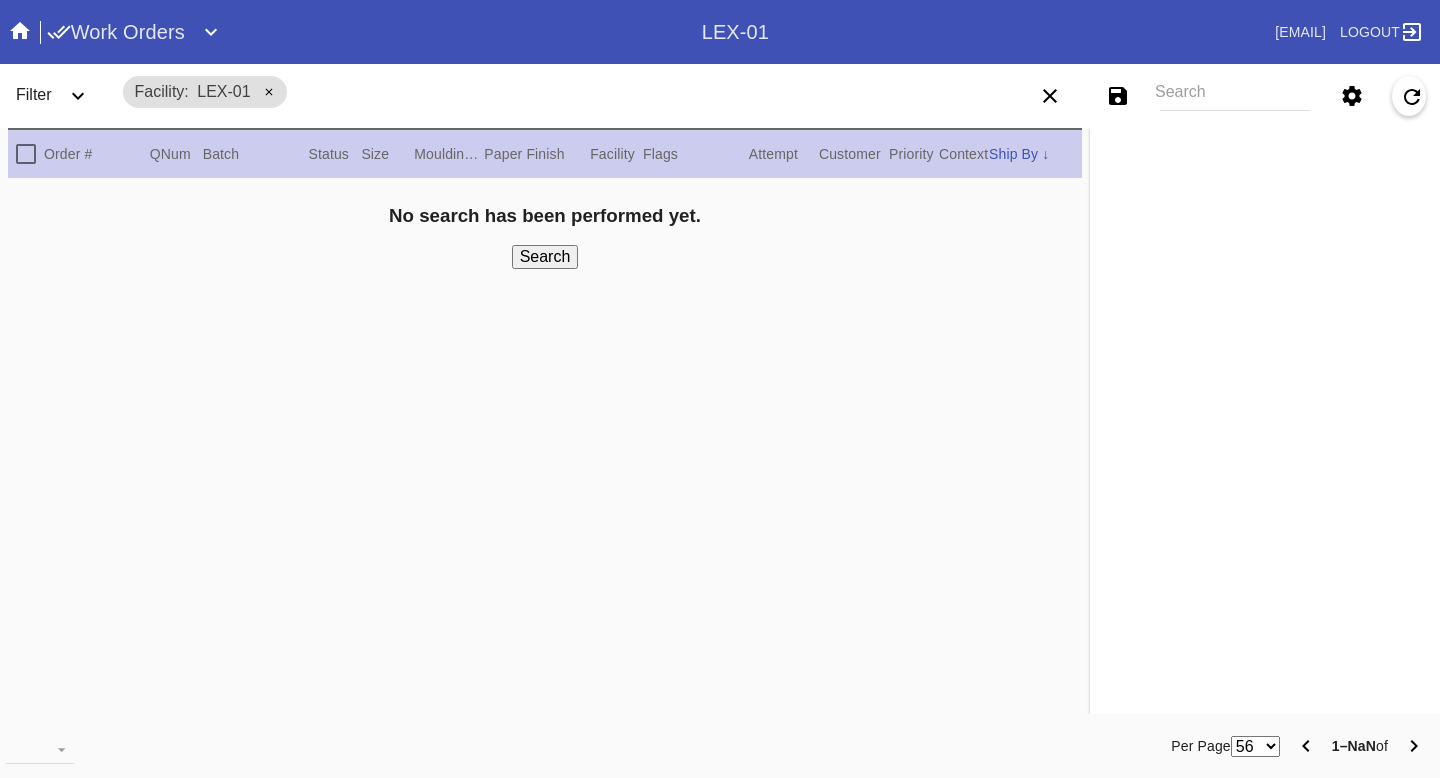 scroll, scrollTop: 0, scrollLeft: 0, axis: both 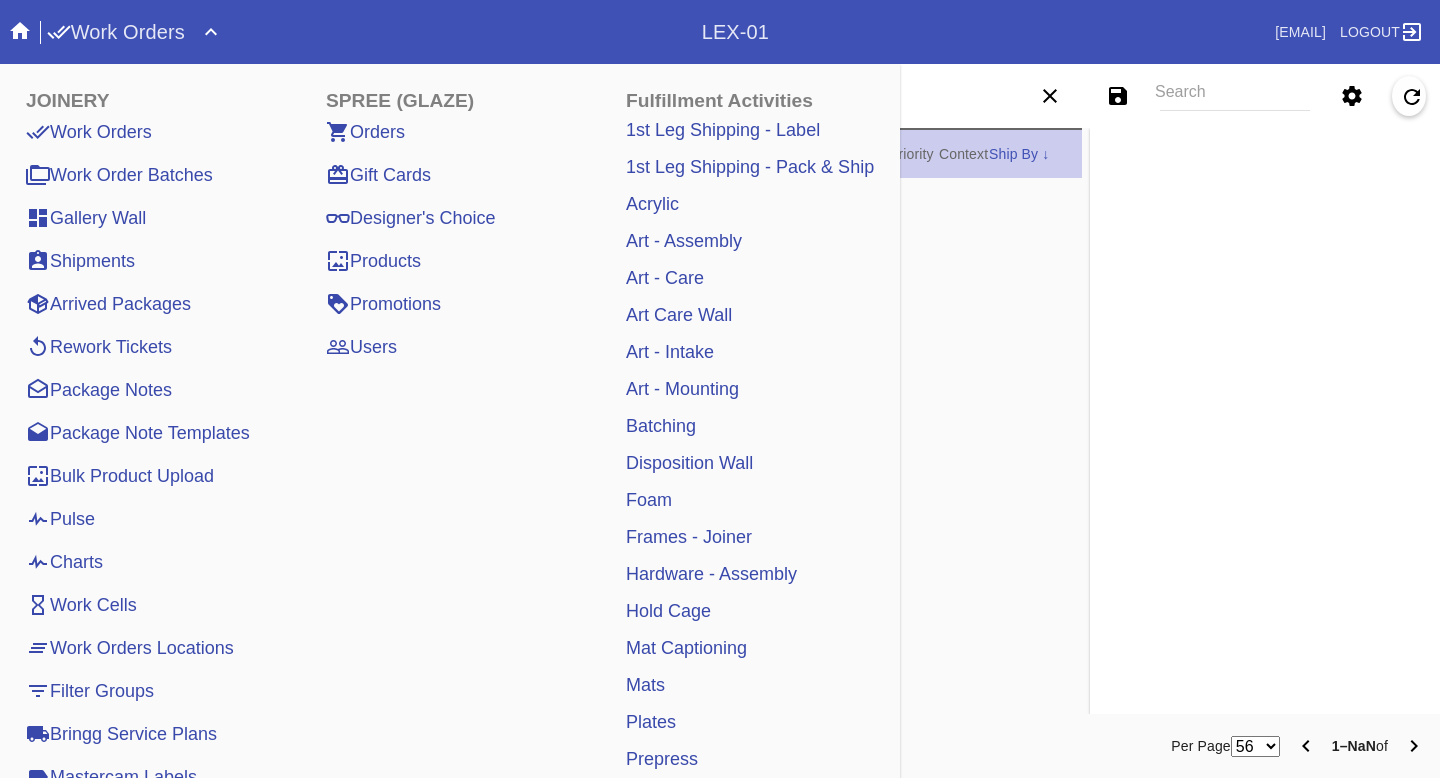 click on "Art - Care" at bounding box center (665, 278) 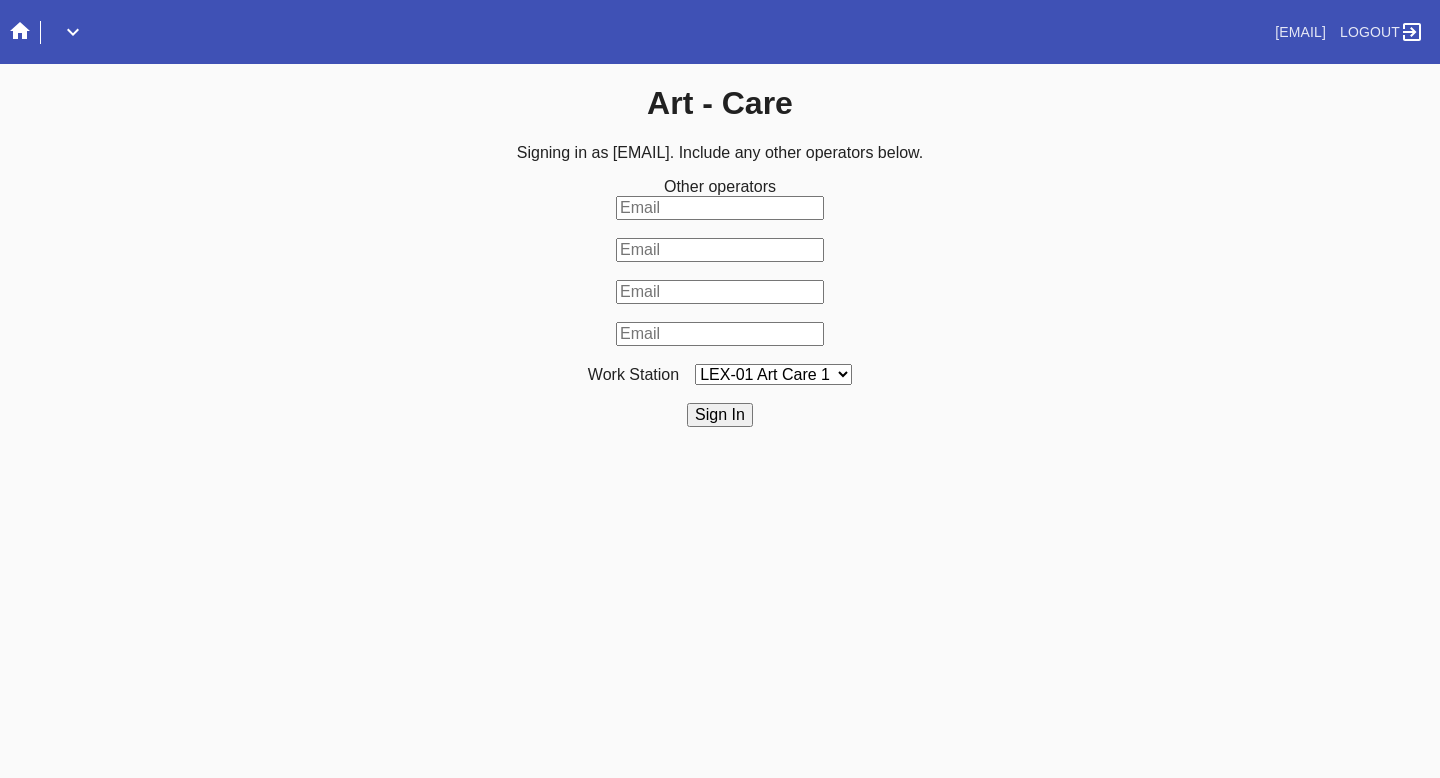 scroll, scrollTop: 0, scrollLeft: 0, axis: both 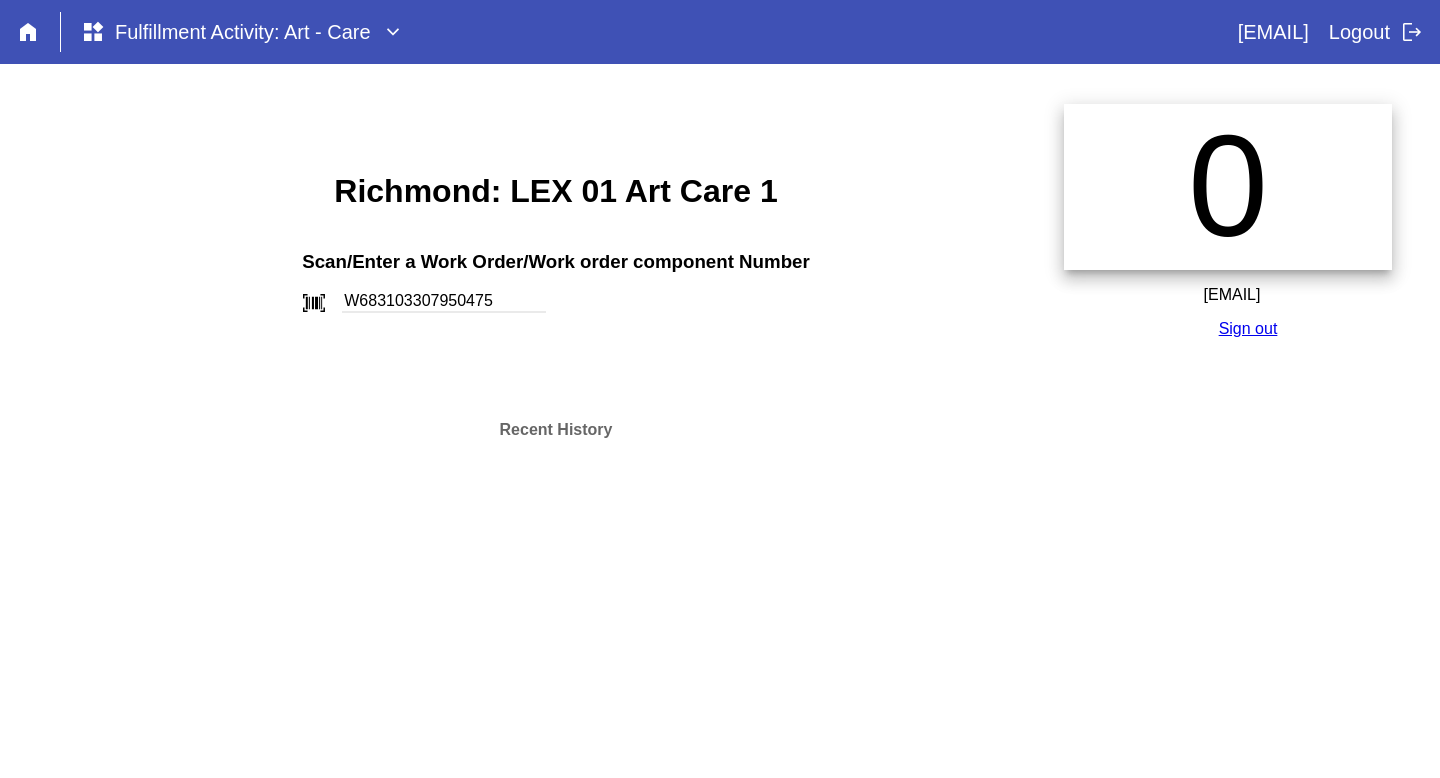 type on "W683103307950475" 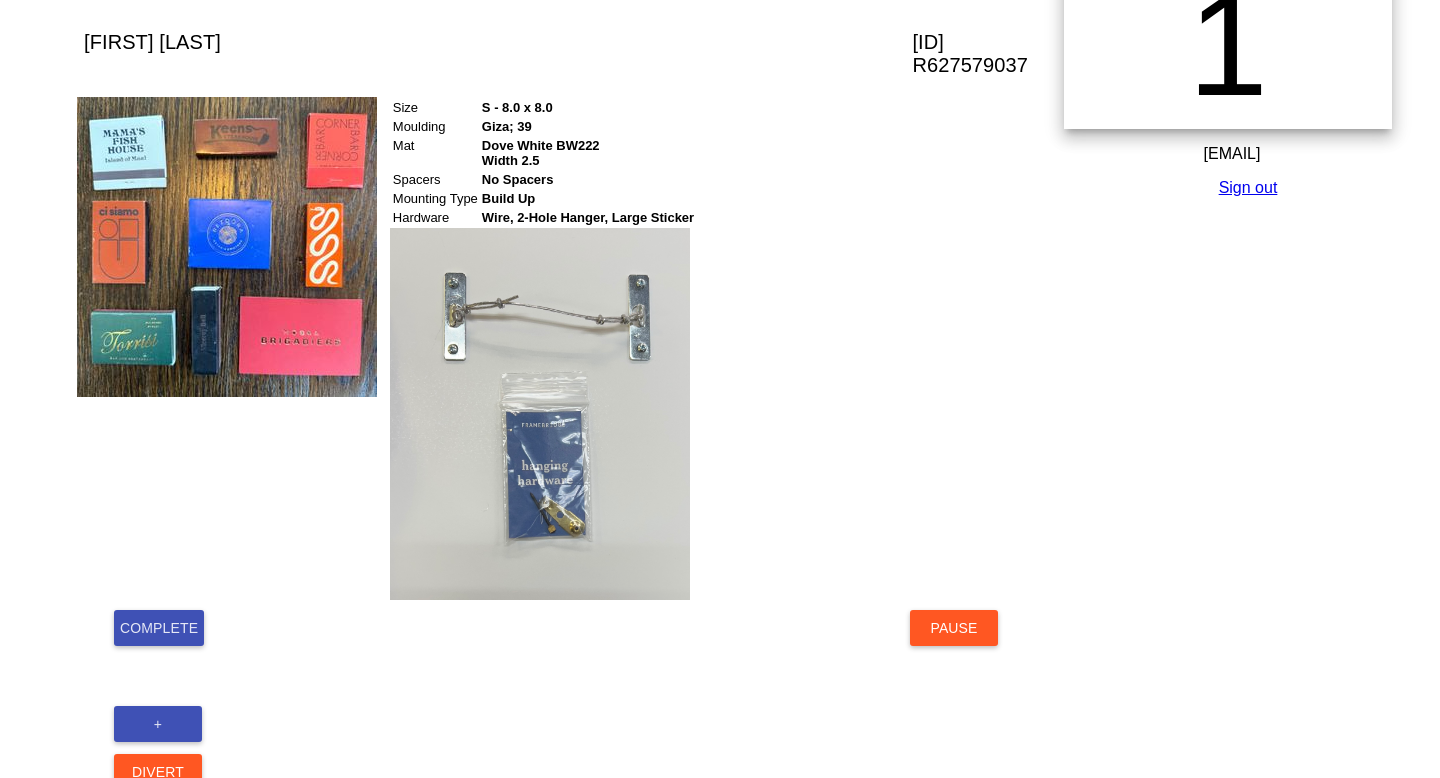 scroll, scrollTop: 142, scrollLeft: 0, axis: vertical 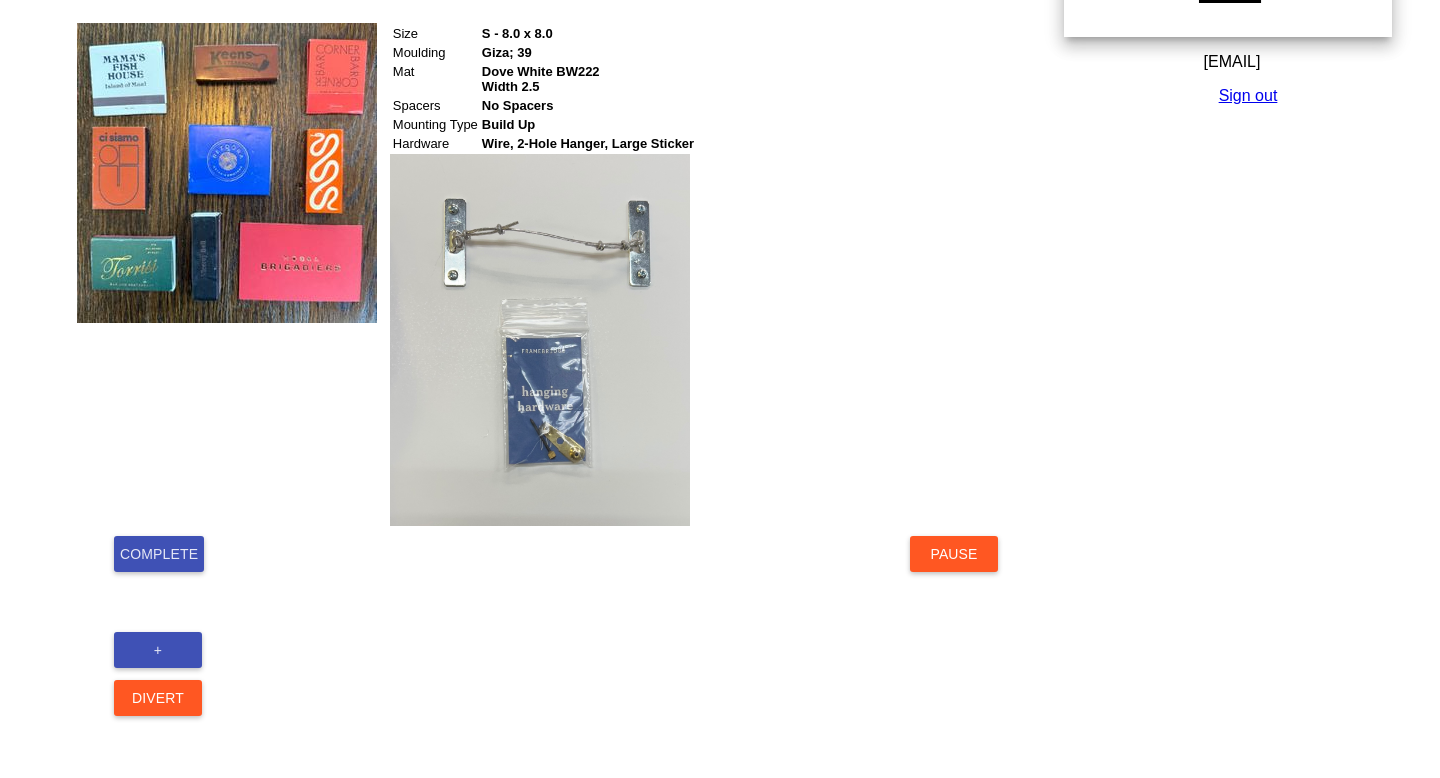 click on "Complete" at bounding box center [159, 554] 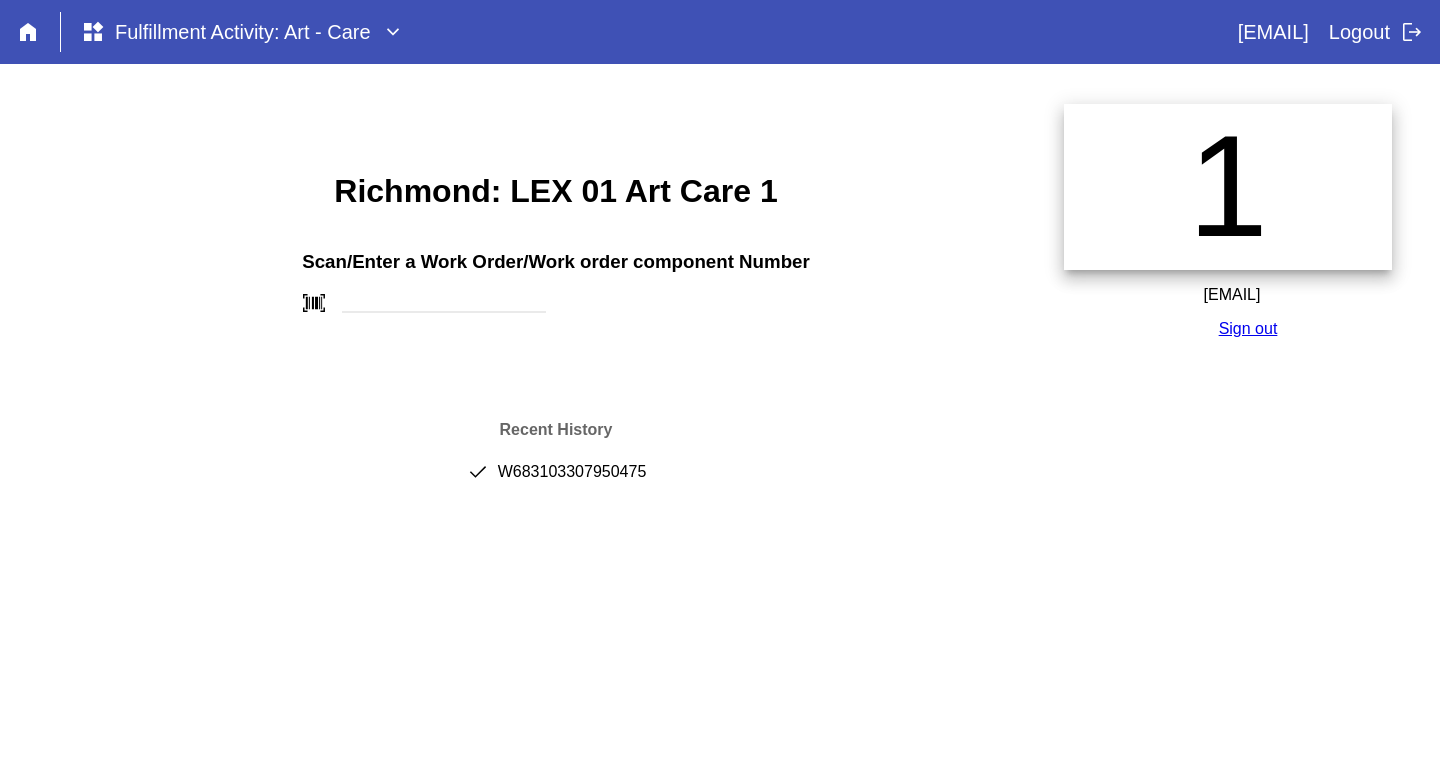 scroll, scrollTop: 0, scrollLeft: 0, axis: both 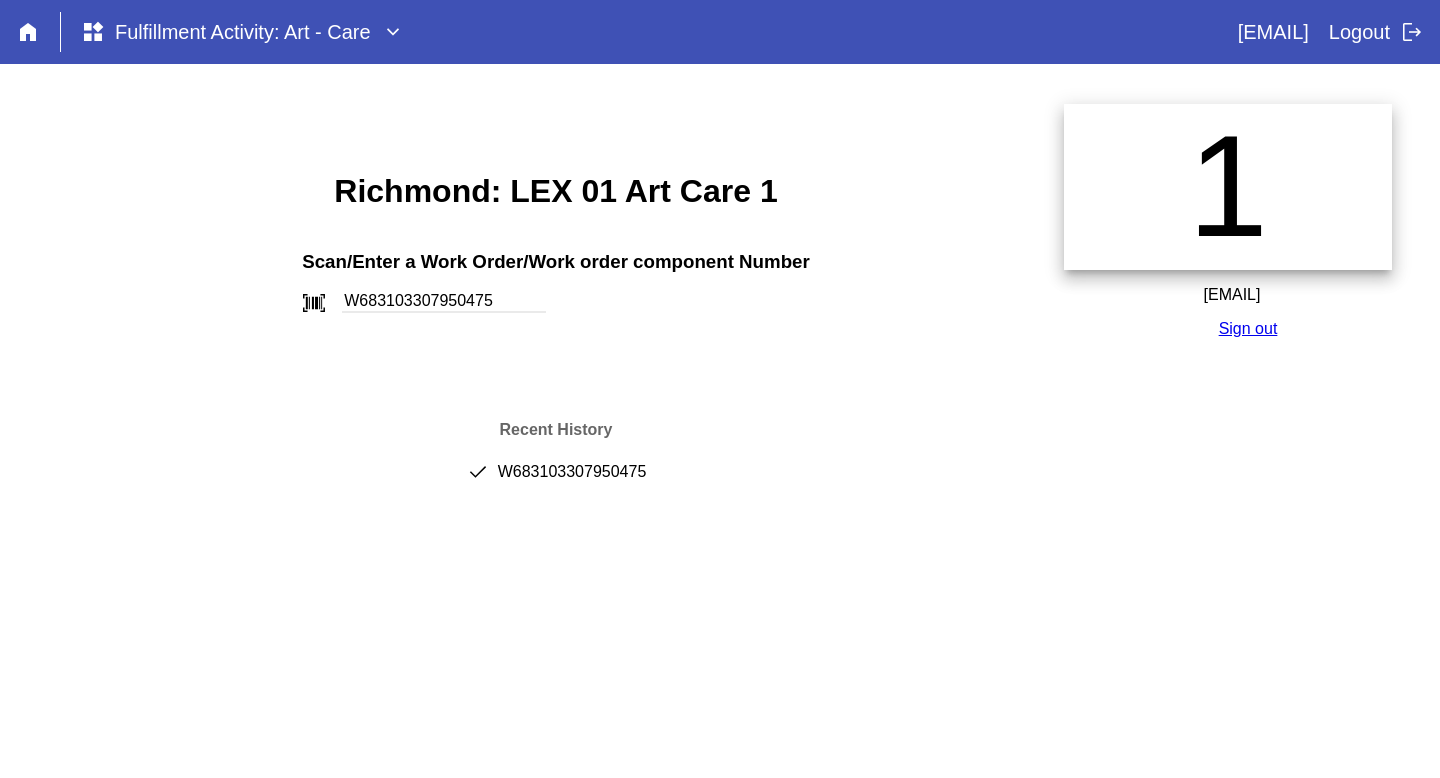 type on "W683103307950475" 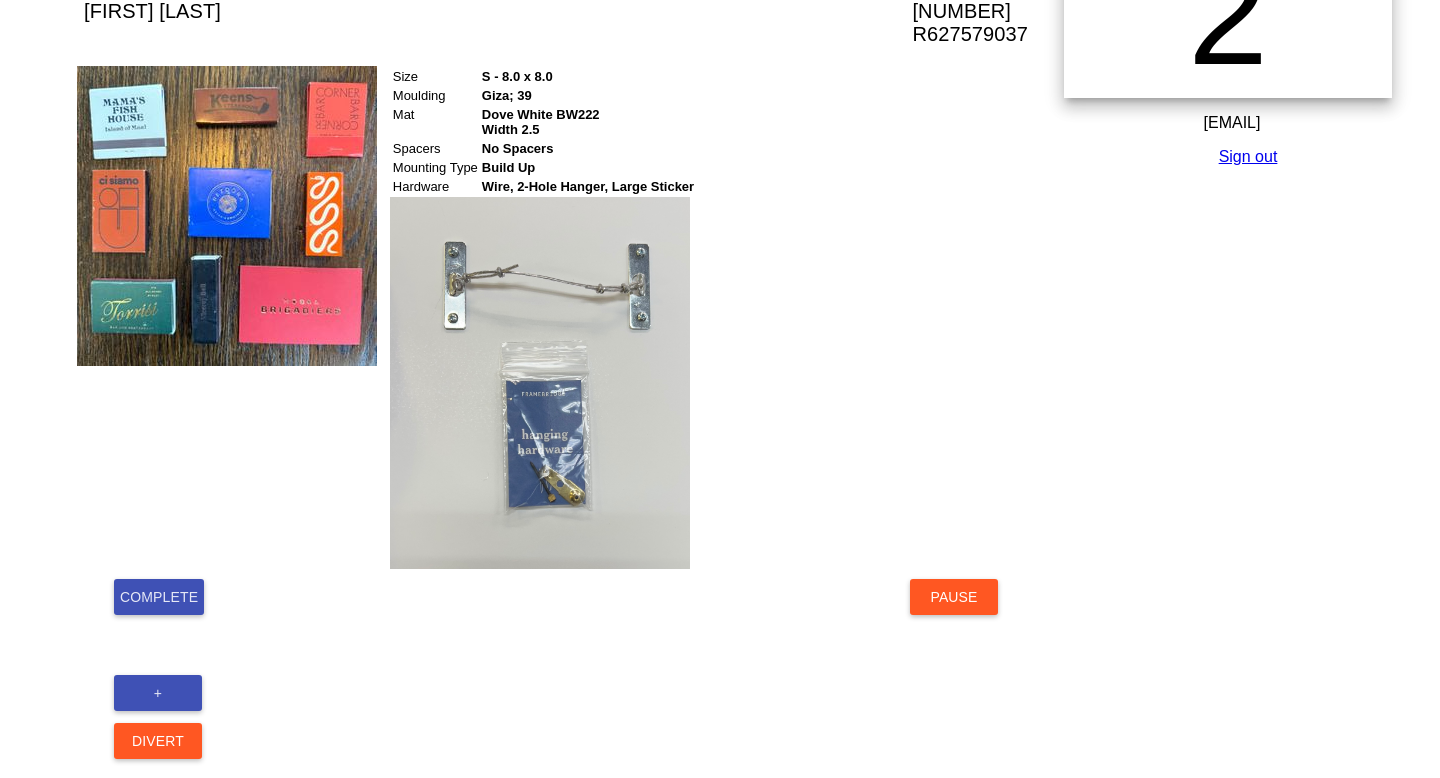 scroll, scrollTop: 224, scrollLeft: 0, axis: vertical 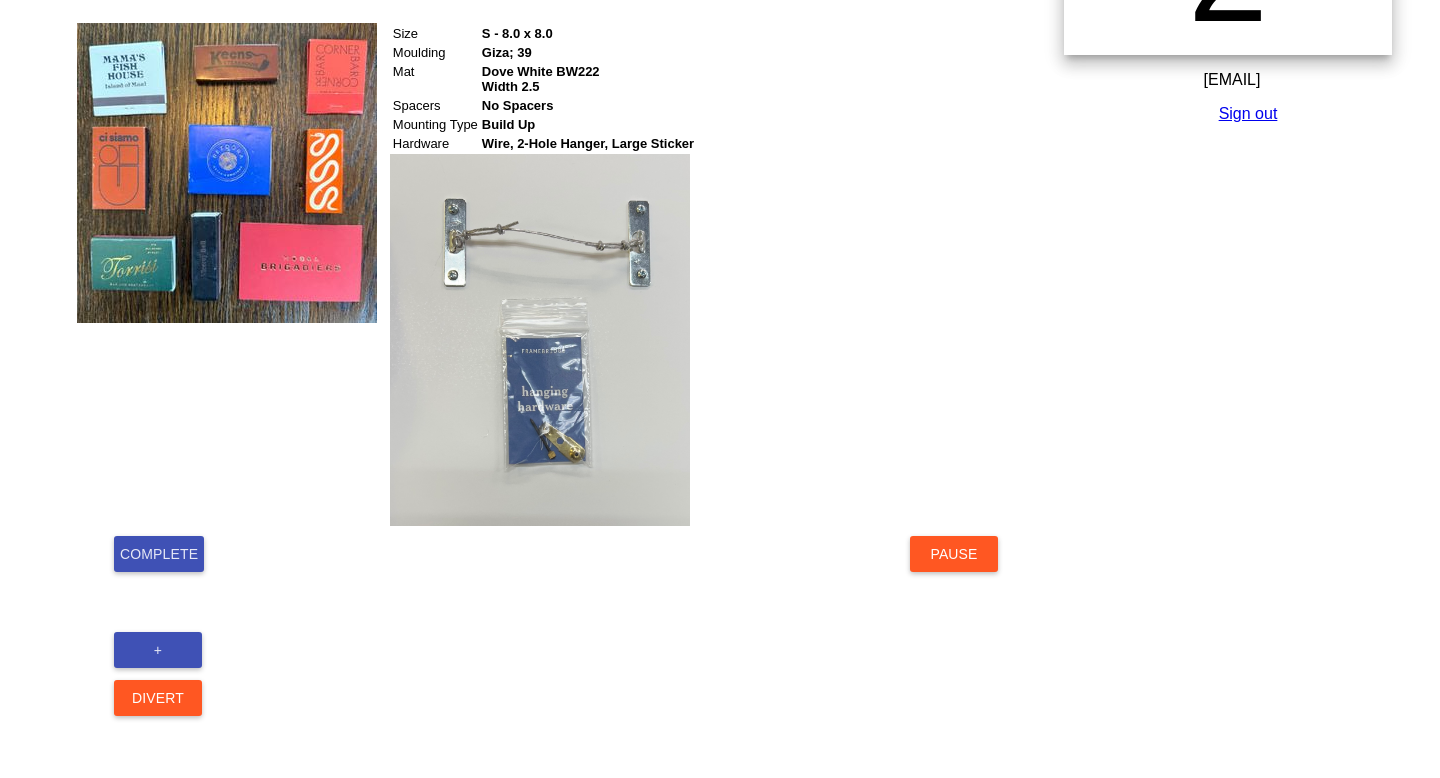 click on "Complete" at bounding box center (159, 554) 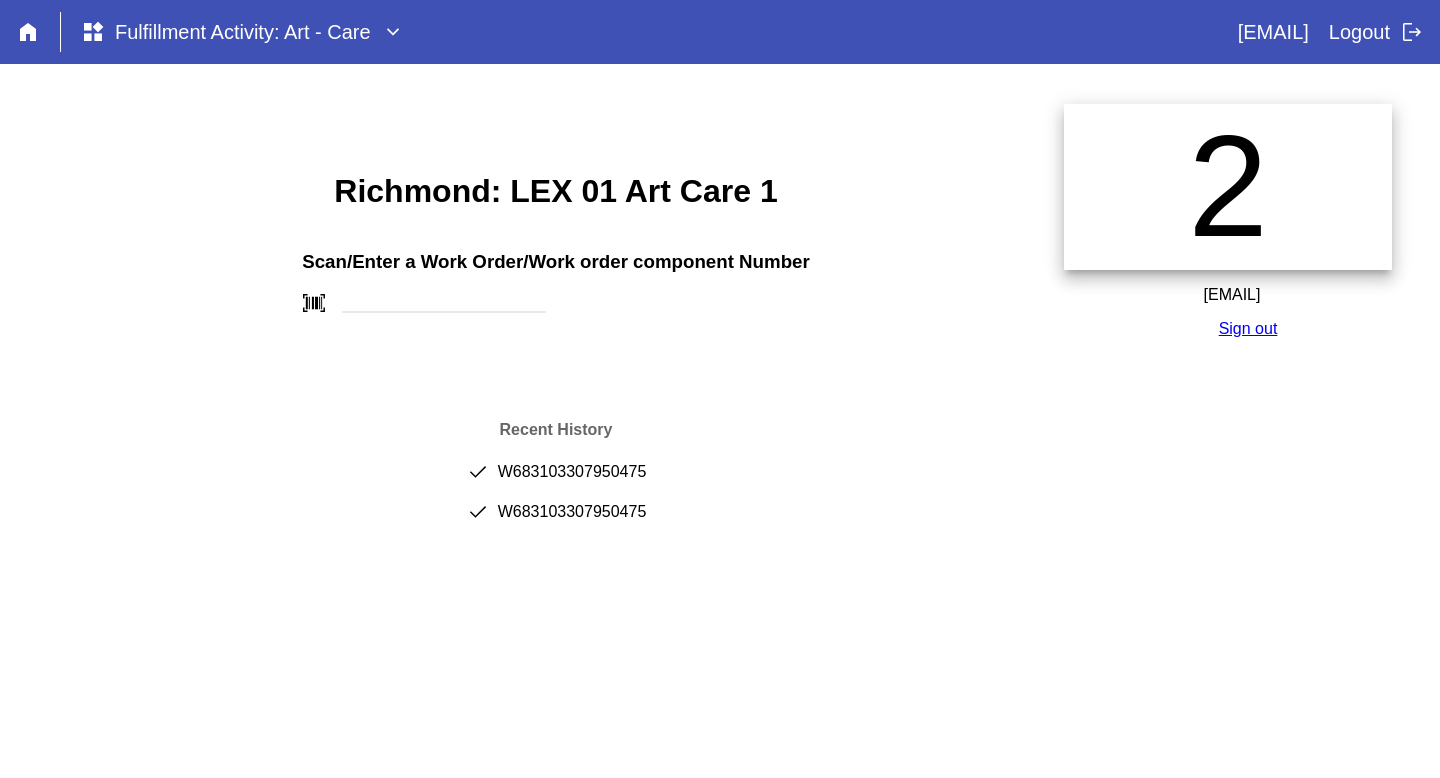 scroll, scrollTop: 0, scrollLeft: 0, axis: both 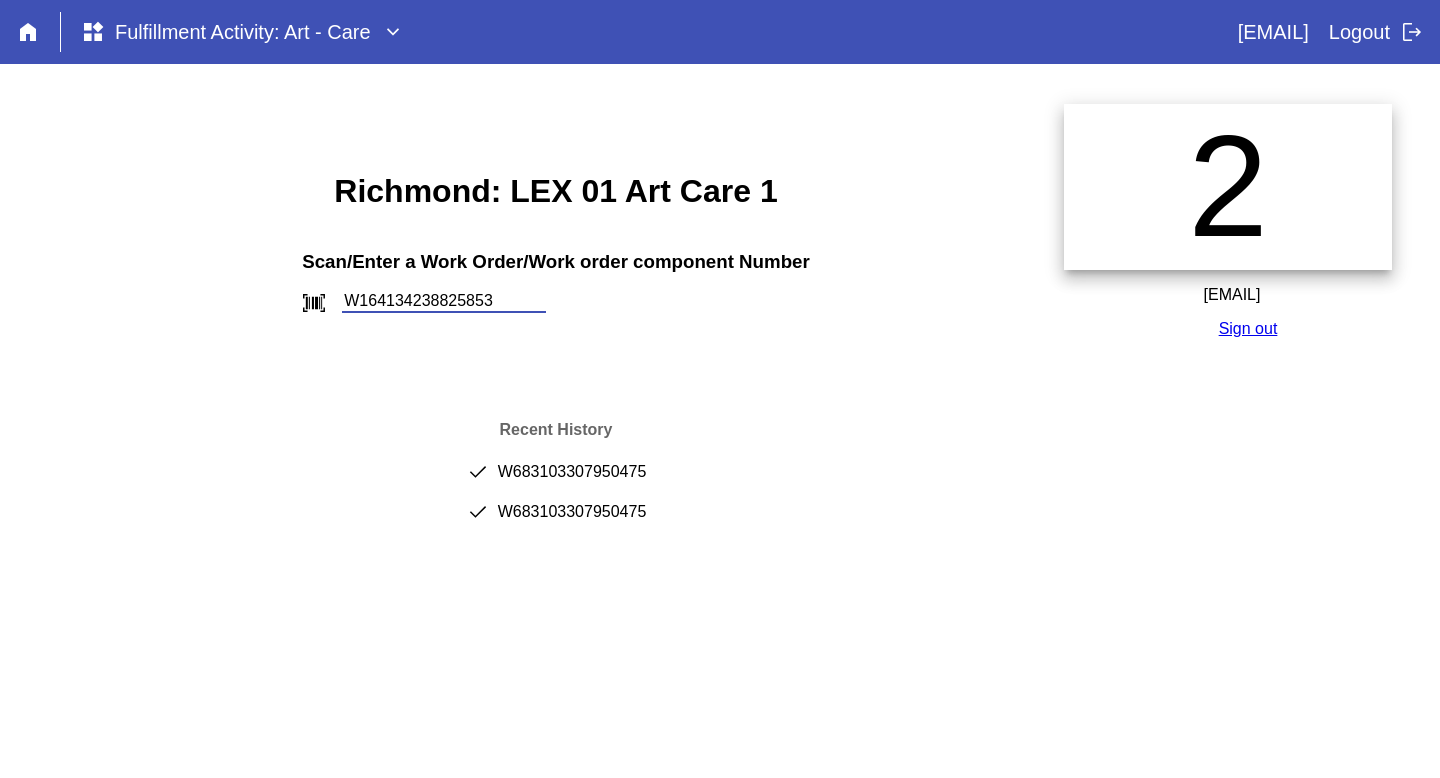 type on "W164134238825853" 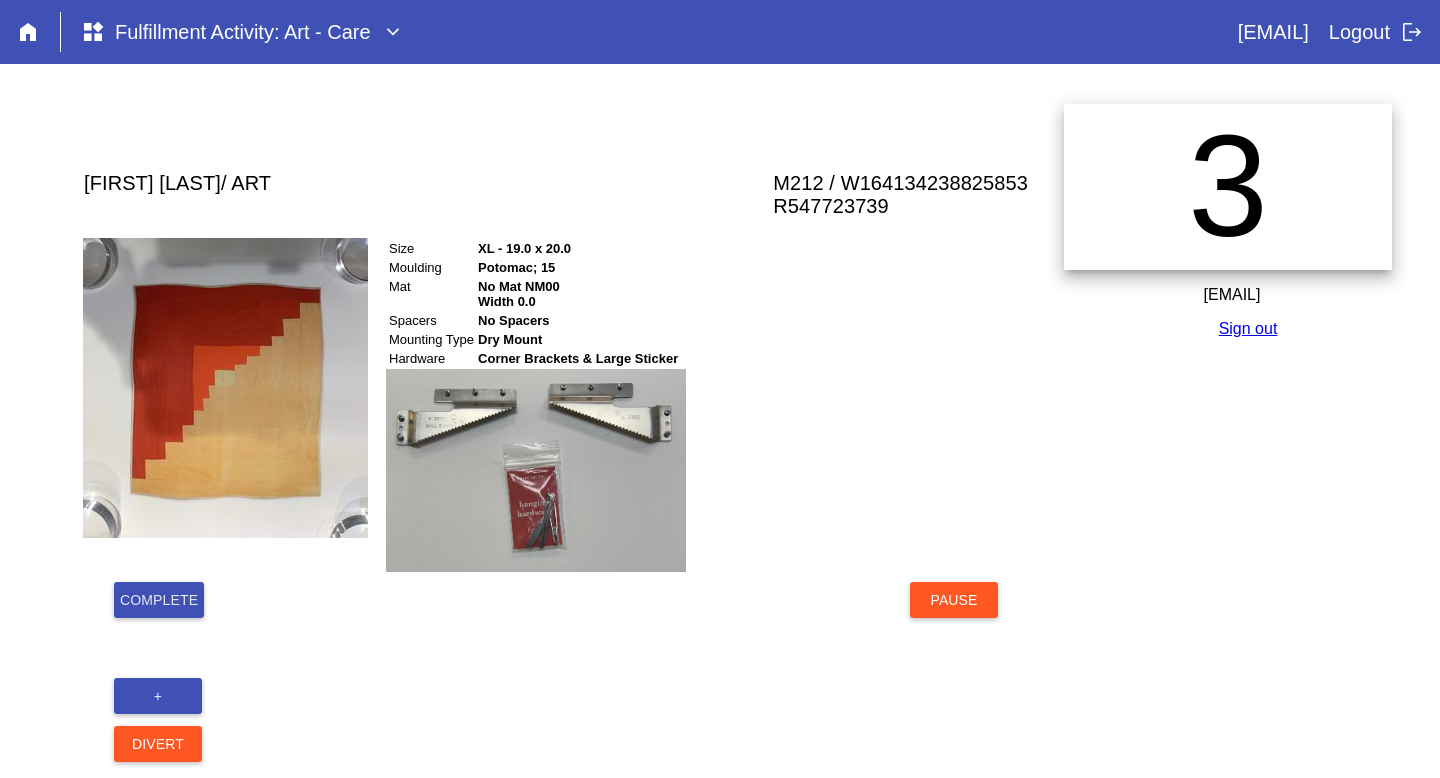 scroll, scrollTop: 0, scrollLeft: 0, axis: both 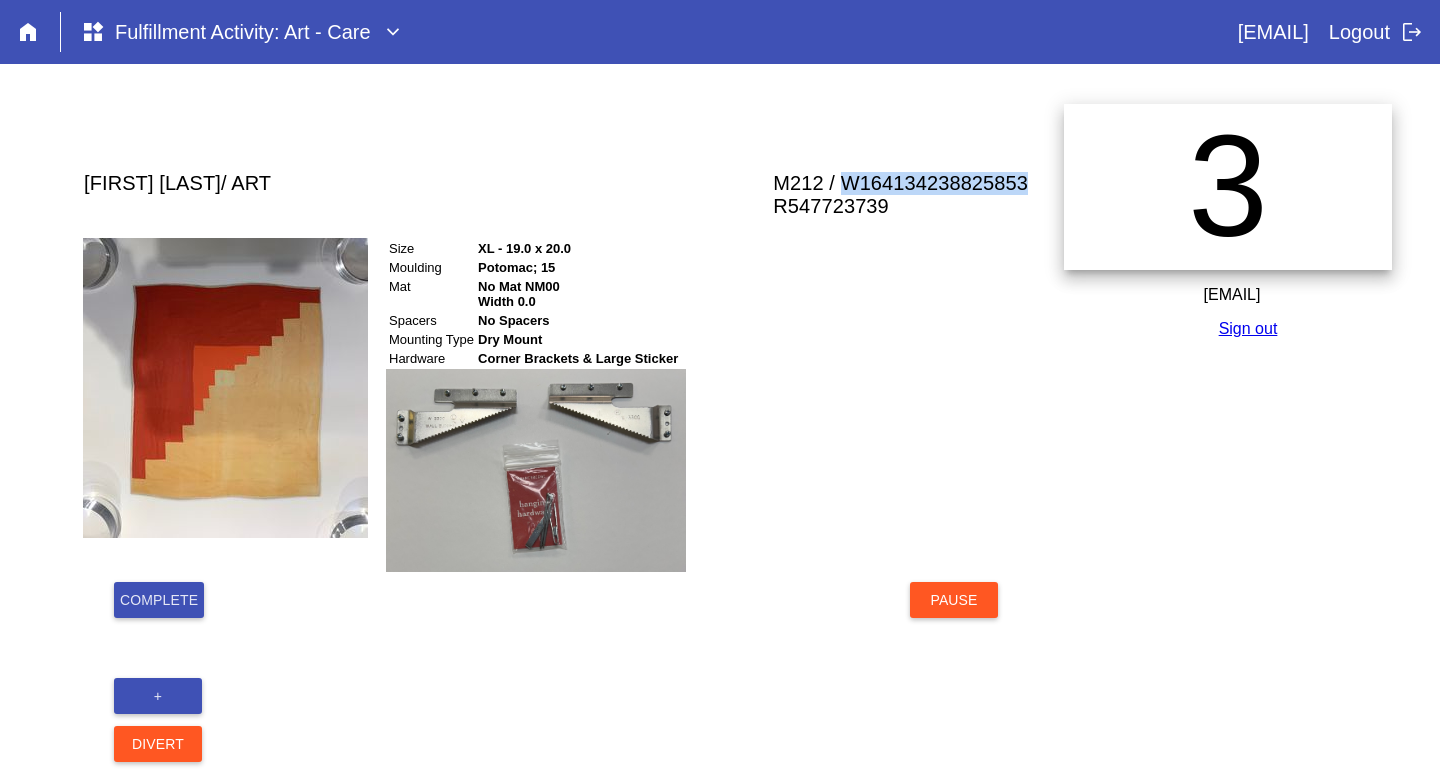 click on "M212 / W164134238825853" at bounding box center [900, 183] 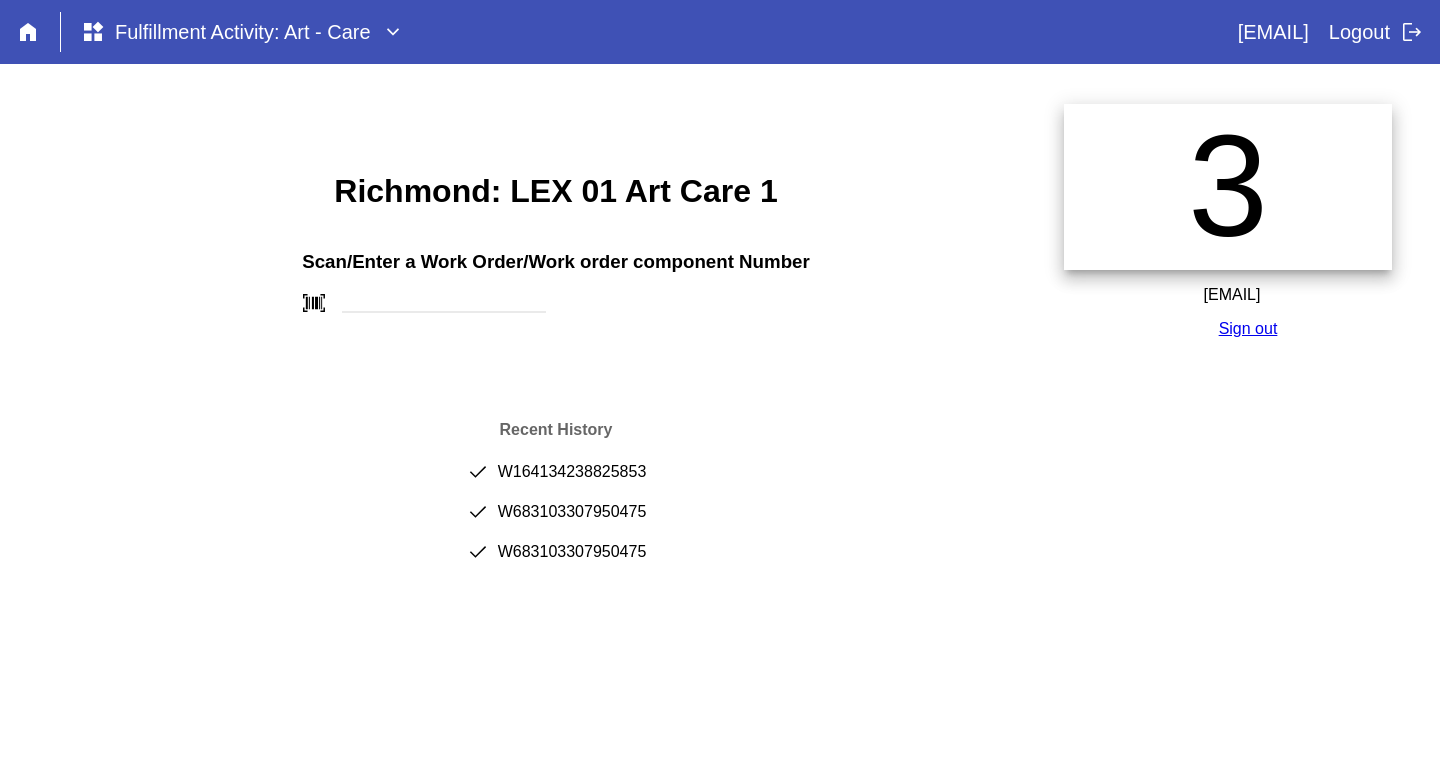 scroll, scrollTop: 0, scrollLeft: 0, axis: both 